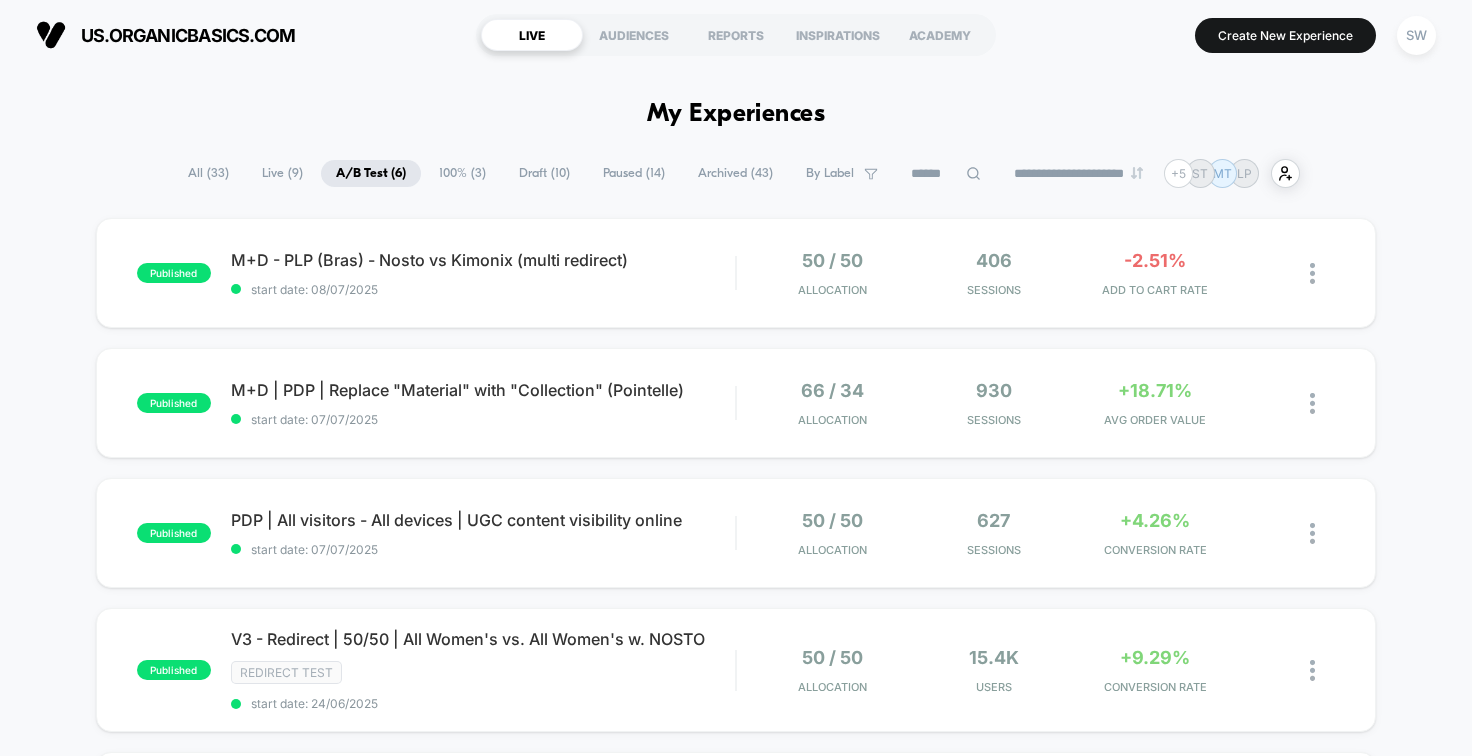 scroll, scrollTop: 0, scrollLeft: 0, axis: both 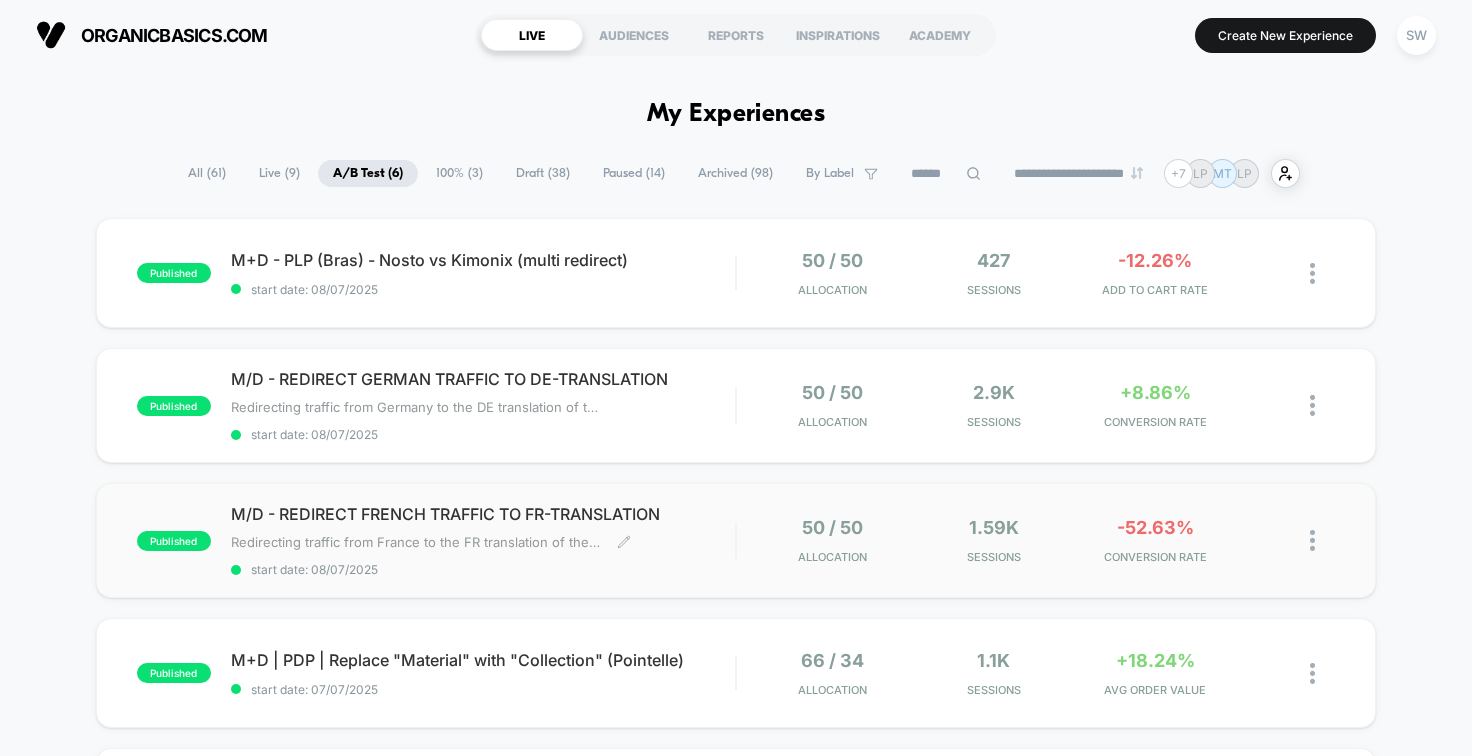 click on "M/D - REDIRECT FRENCH TRAFFIC TO FR-TRANSLATION Redirecting traffic from France to the FR translation of the website. Click to edit experience details Redirecting traffic from France to the FR translation of the website. start date: [DATE]" at bounding box center [483, 273] 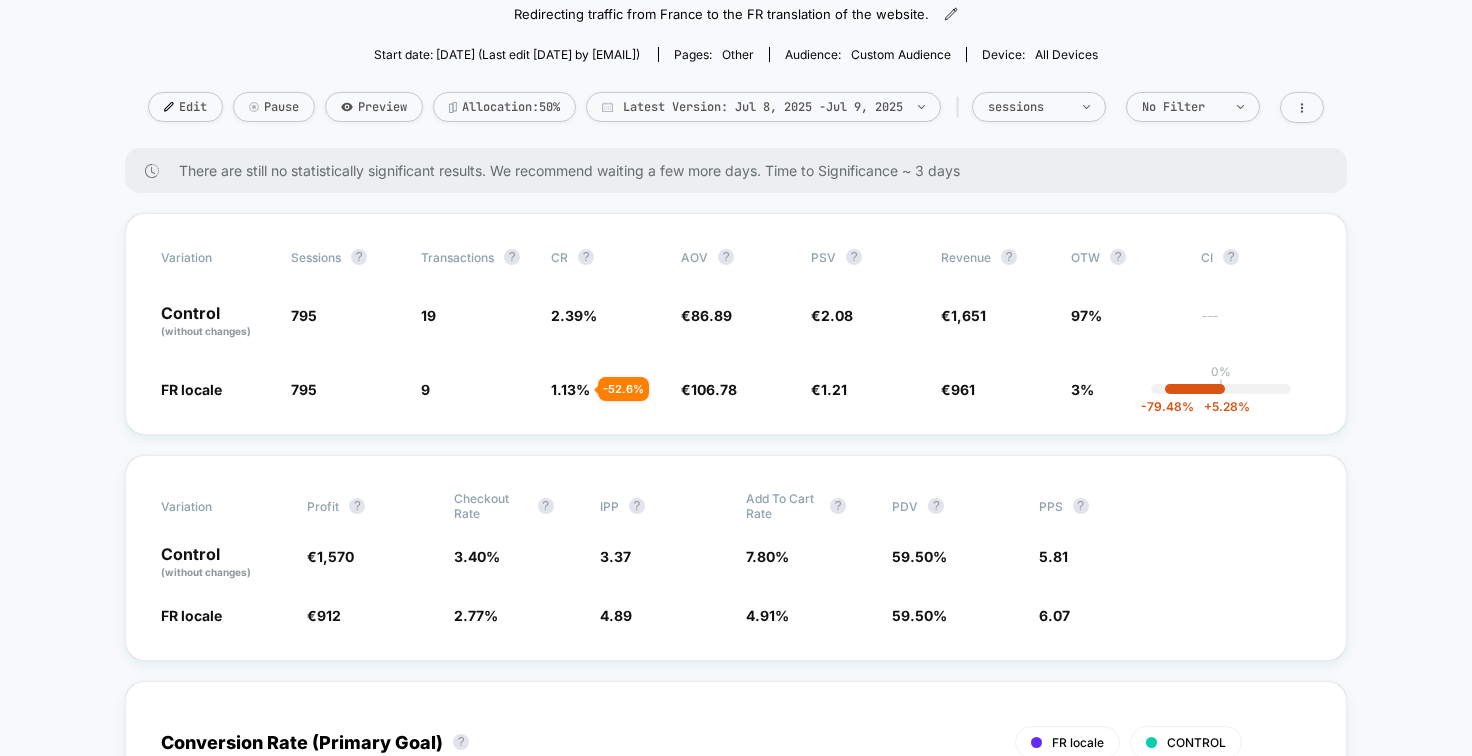 scroll, scrollTop: 191, scrollLeft: 0, axis: vertical 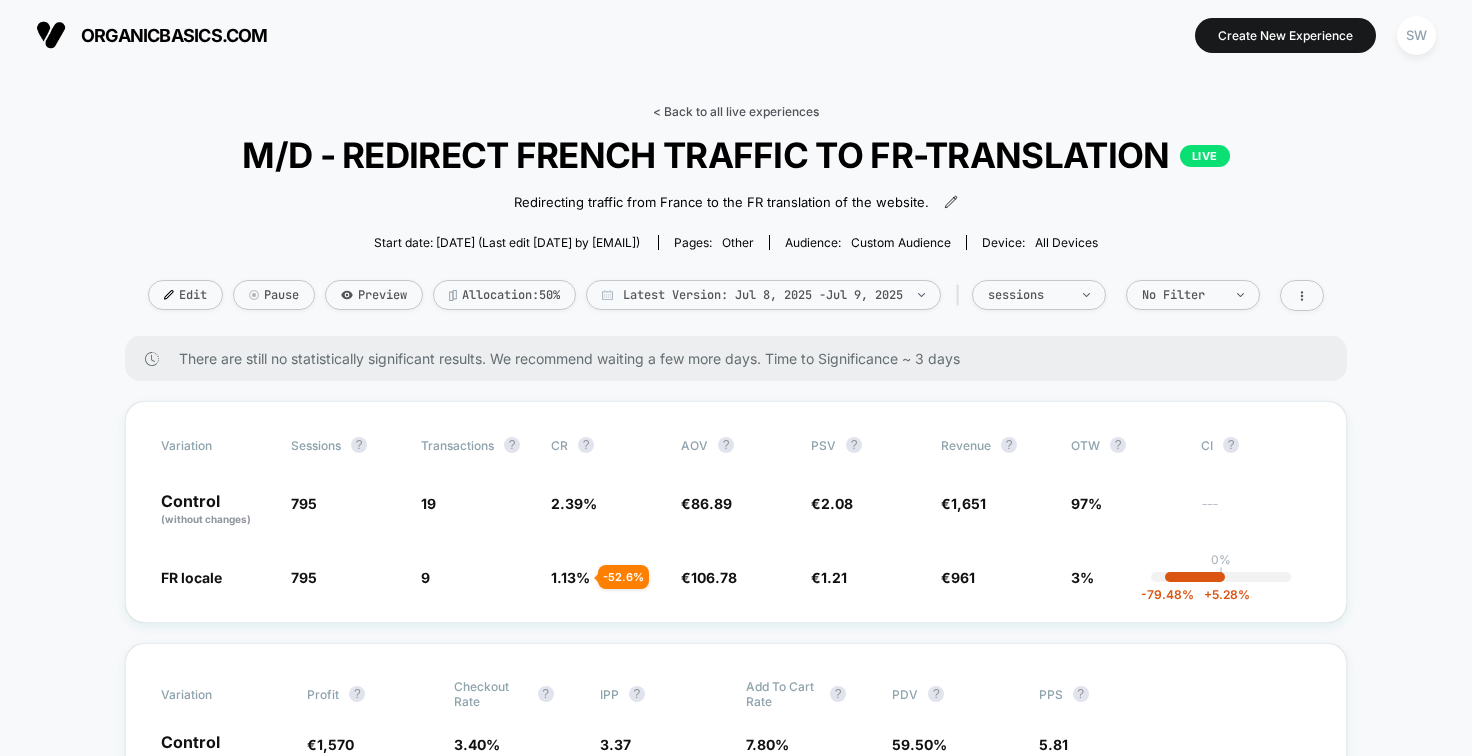 click on "< Back to all live experiences" at bounding box center [736, 111] 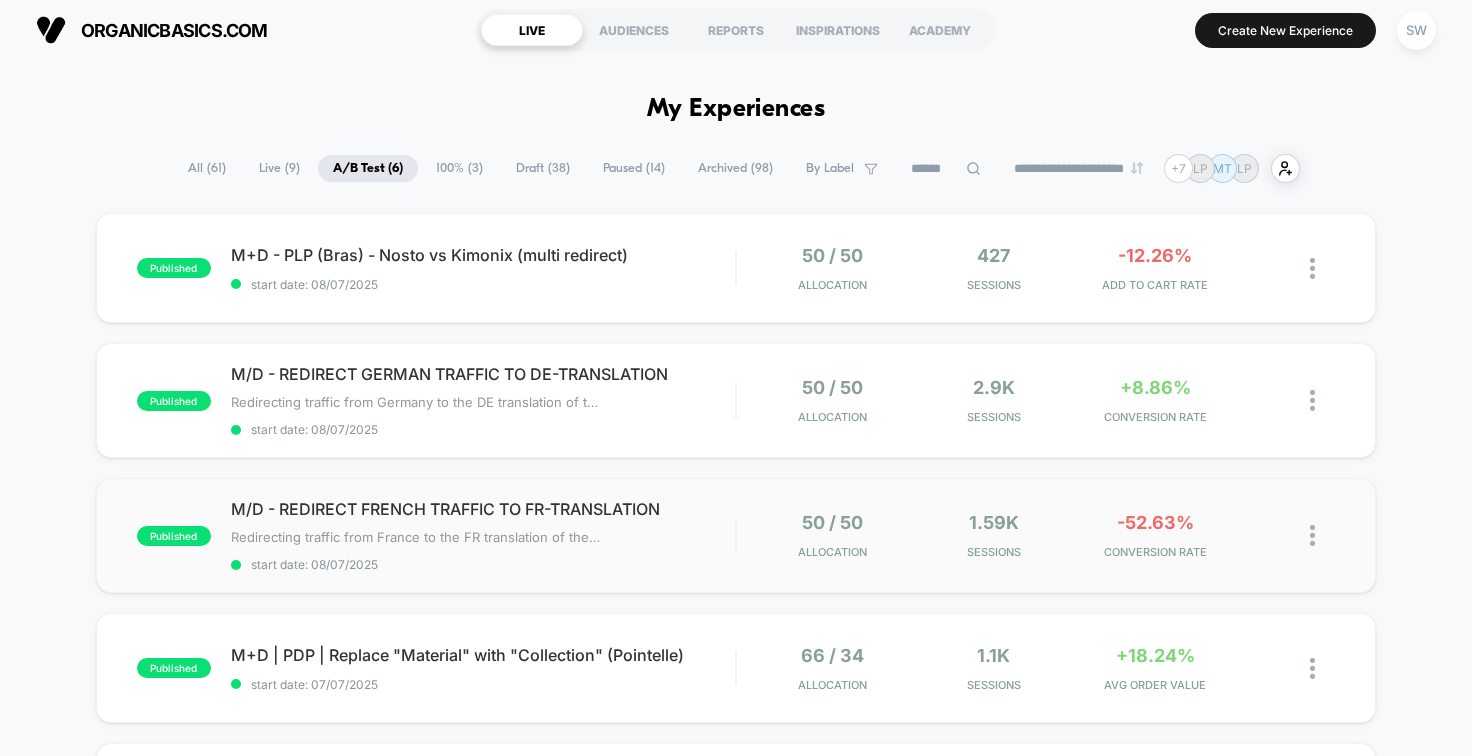 scroll, scrollTop: 20, scrollLeft: 0, axis: vertical 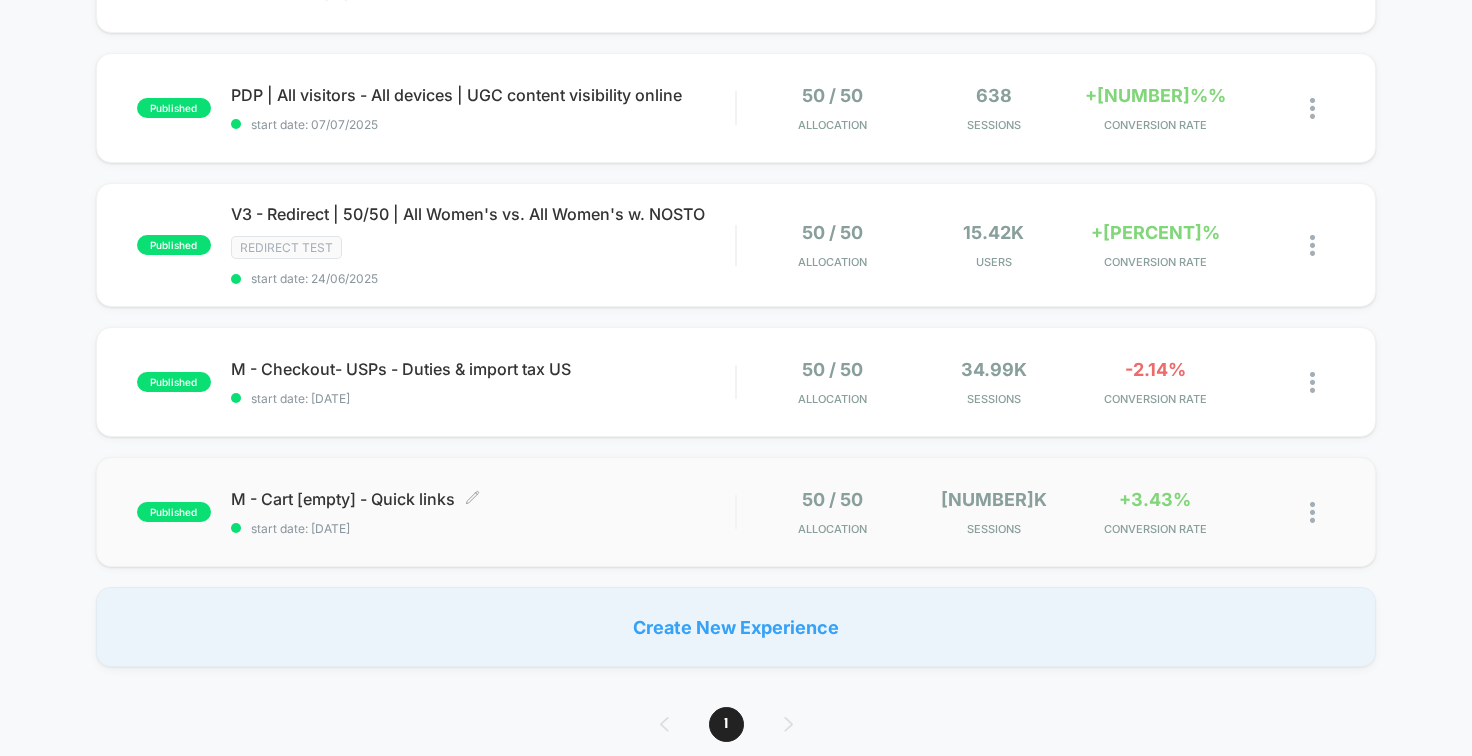 click on "start date: [DATE]" at bounding box center (483, 528) 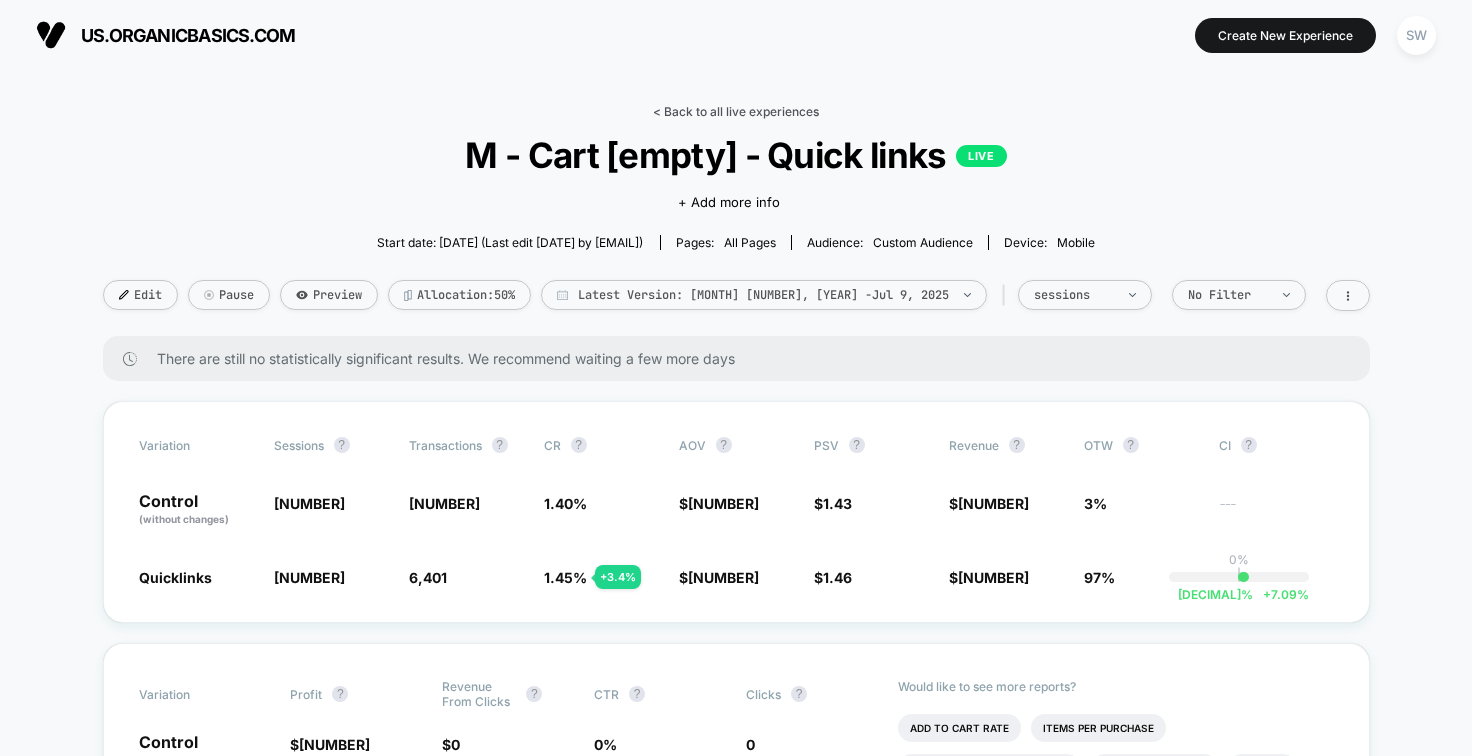 click on "< Back to all live experiences" at bounding box center (736, 111) 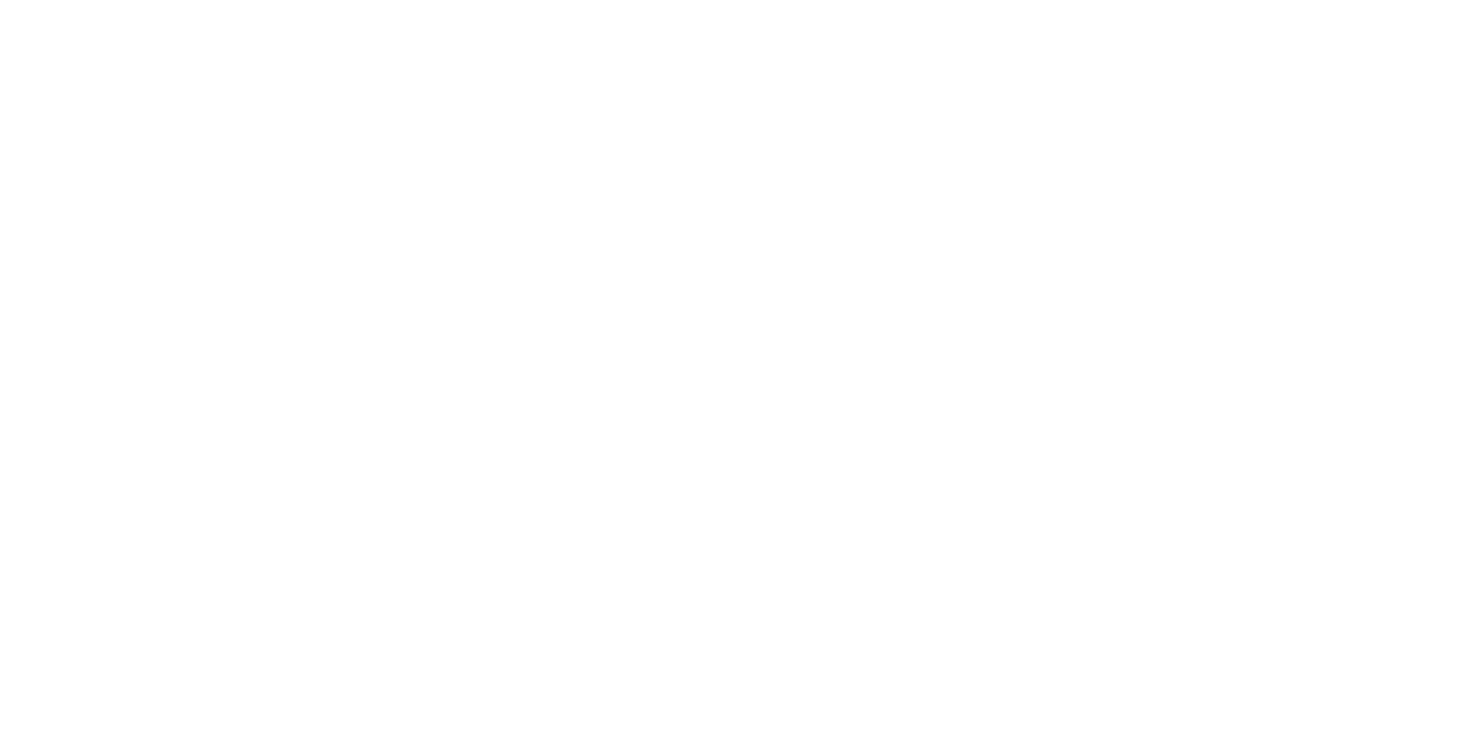 scroll, scrollTop: 0, scrollLeft: 0, axis: both 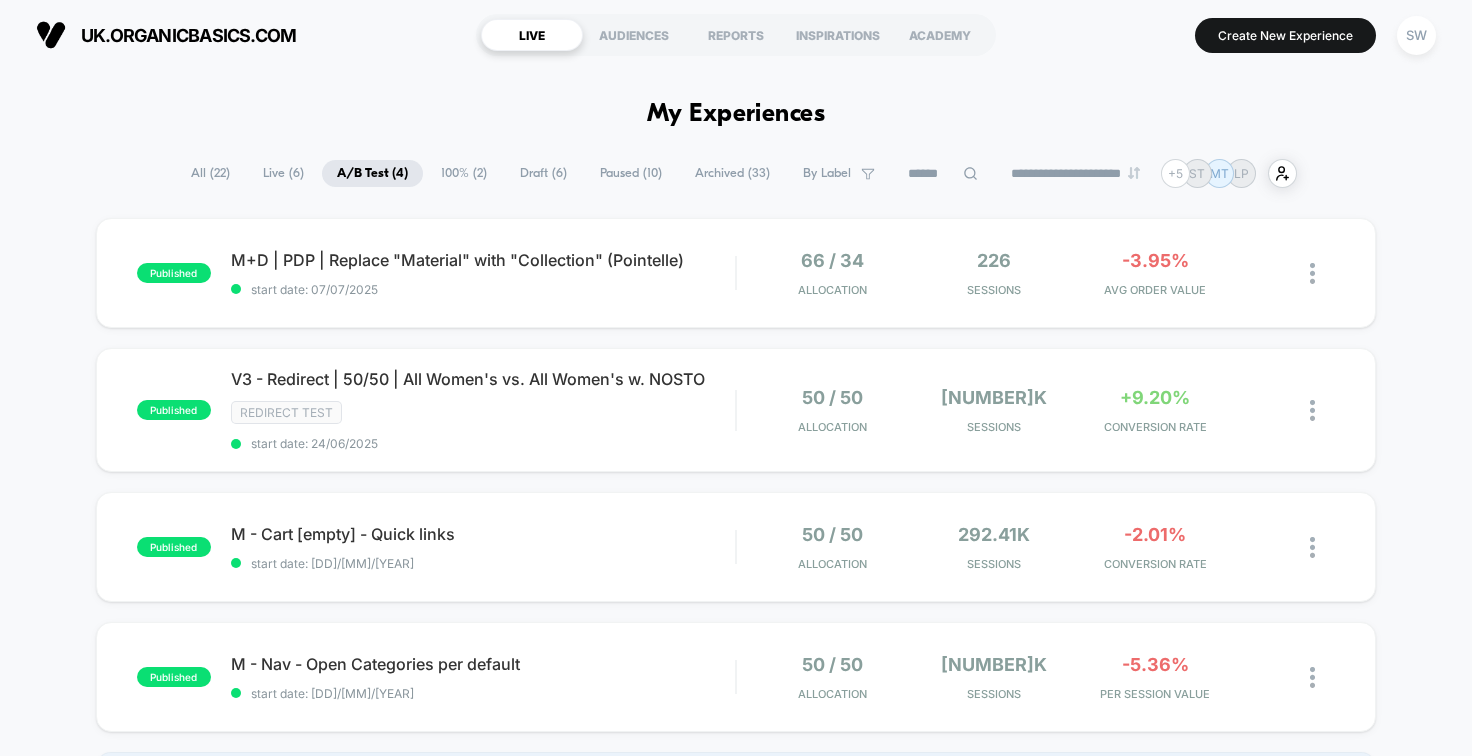 click on "Draft ( 6 )" at bounding box center (543, 173) 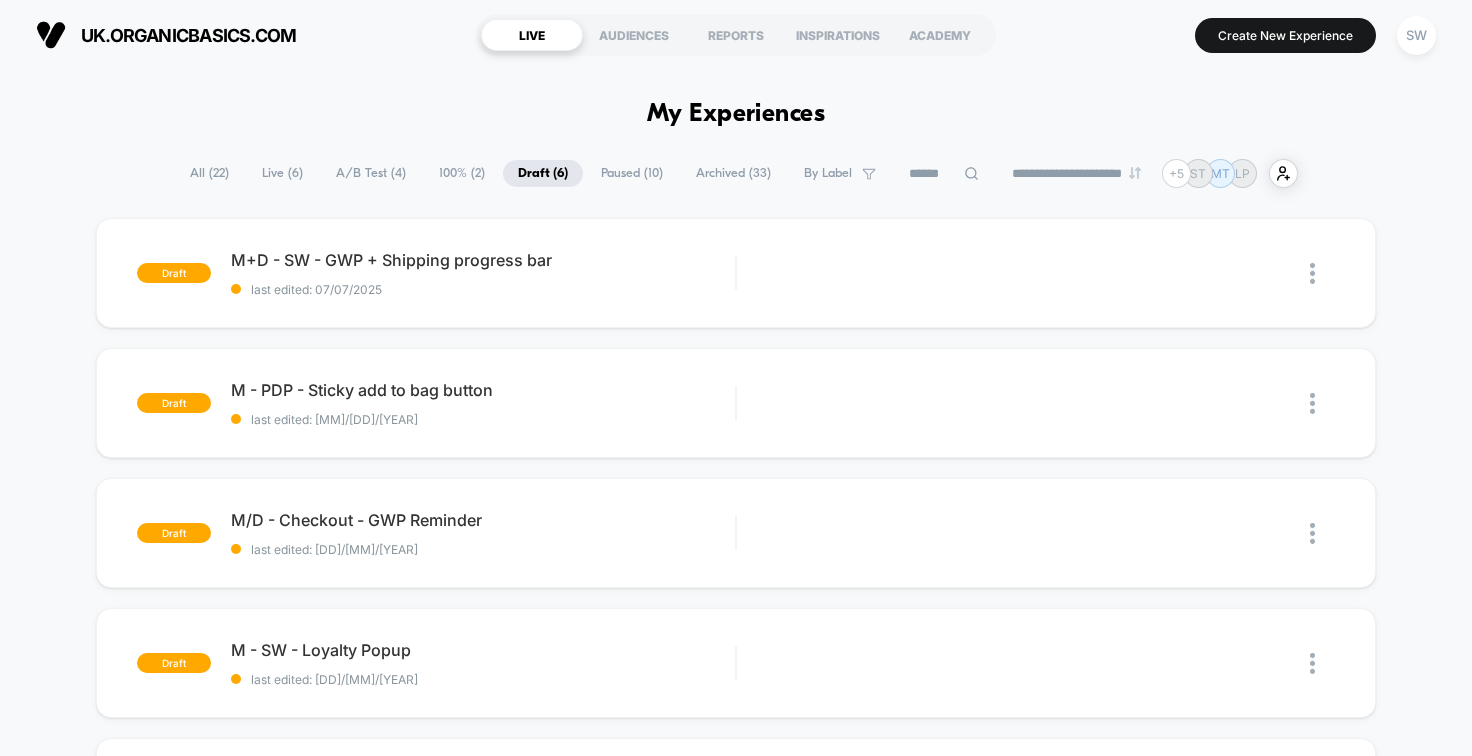 click on "A/B Test ( 4 )" at bounding box center [371, 173] 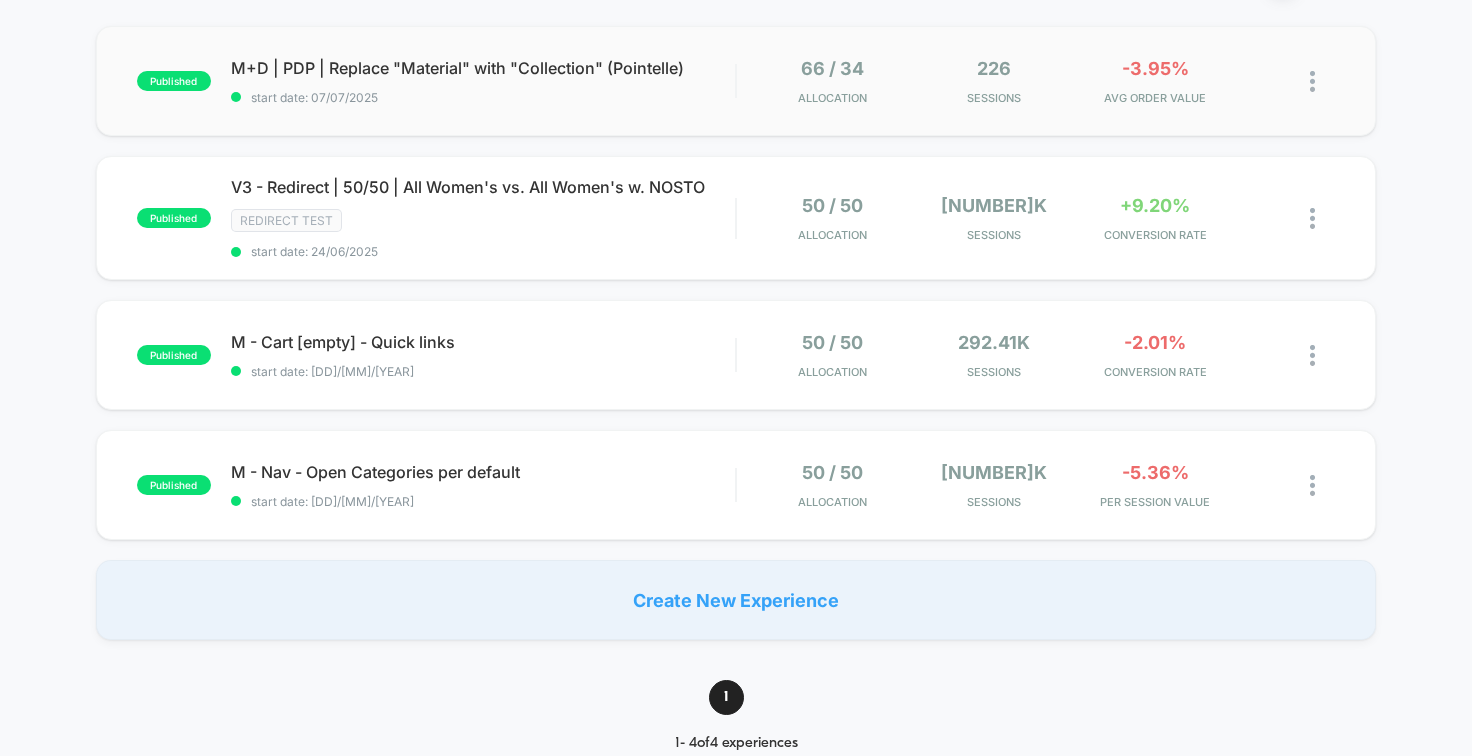 scroll, scrollTop: 213, scrollLeft: 0, axis: vertical 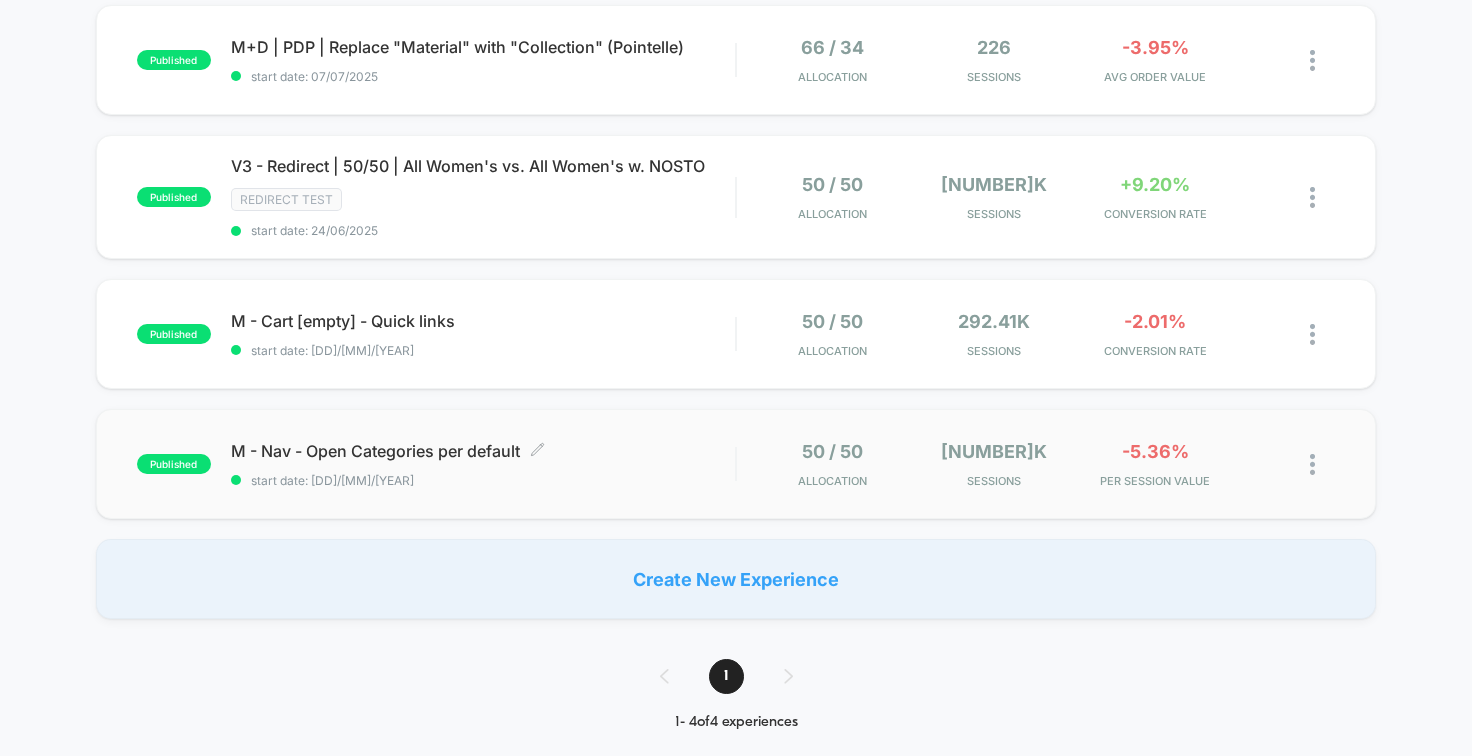 click on "M - Nav - Open Categories per default Click to edit experience details Click to edit experience details start date: 31/01/2025" at bounding box center (483, 60) 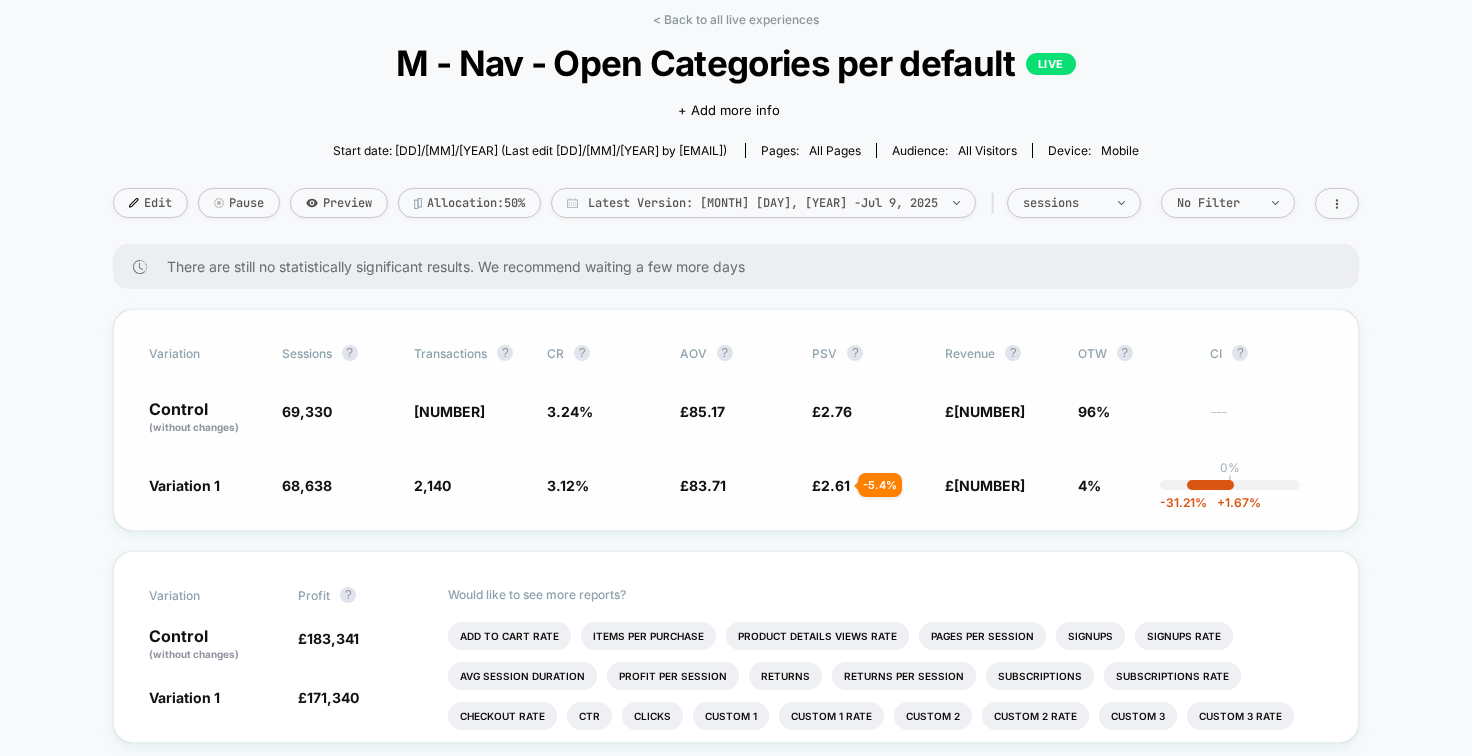 scroll, scrollTop: 0, scrollLeft: 0, axis: both 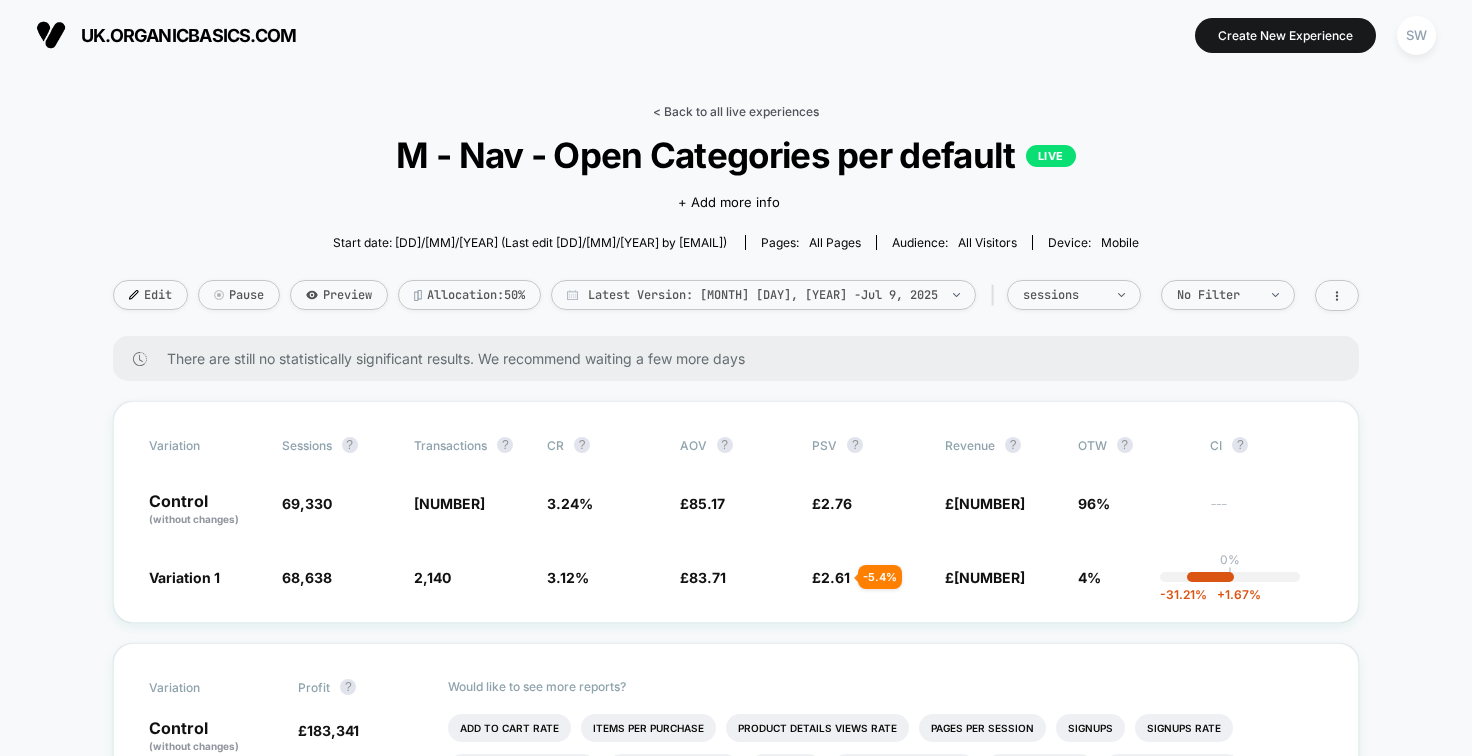 click on "< Back to all live experiences" at bounding box center [736, 111] 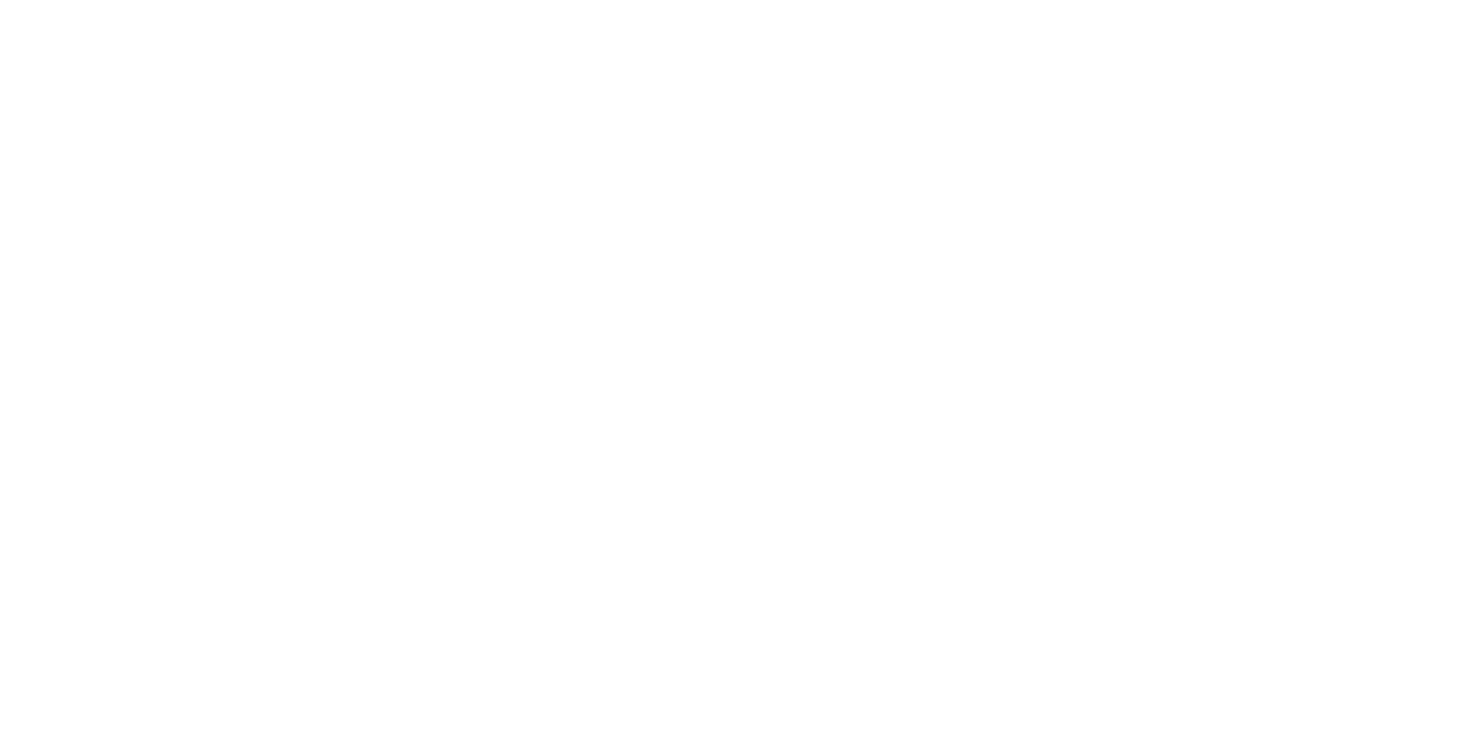 scroll, scrollTop: 0, scrollLeft: 0, axis: both 